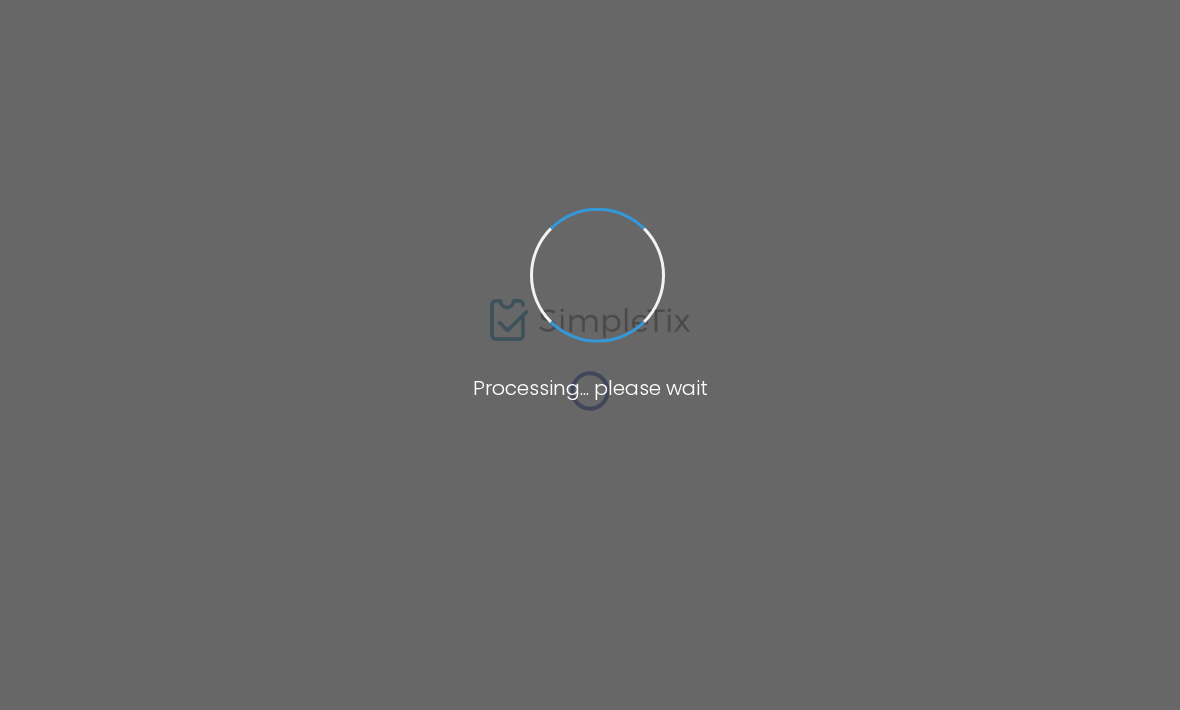 scroll, scrollTop: 0, scrollLeft: 0, axis: both 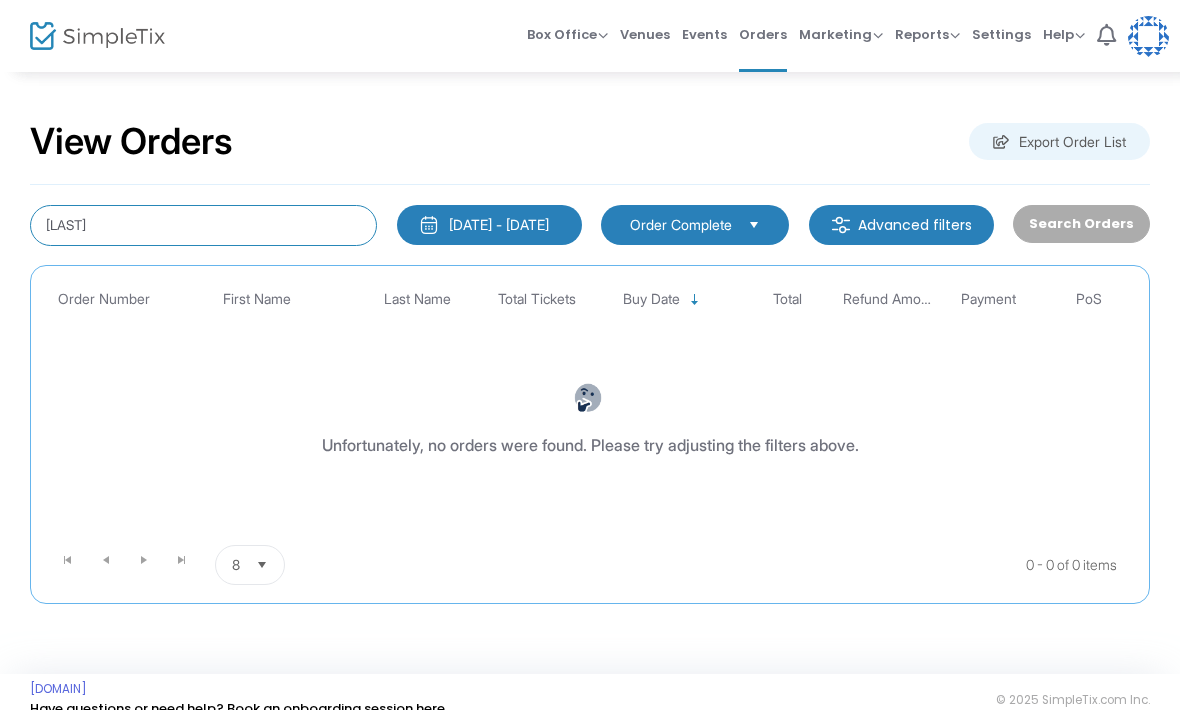 click on "Rathburn" 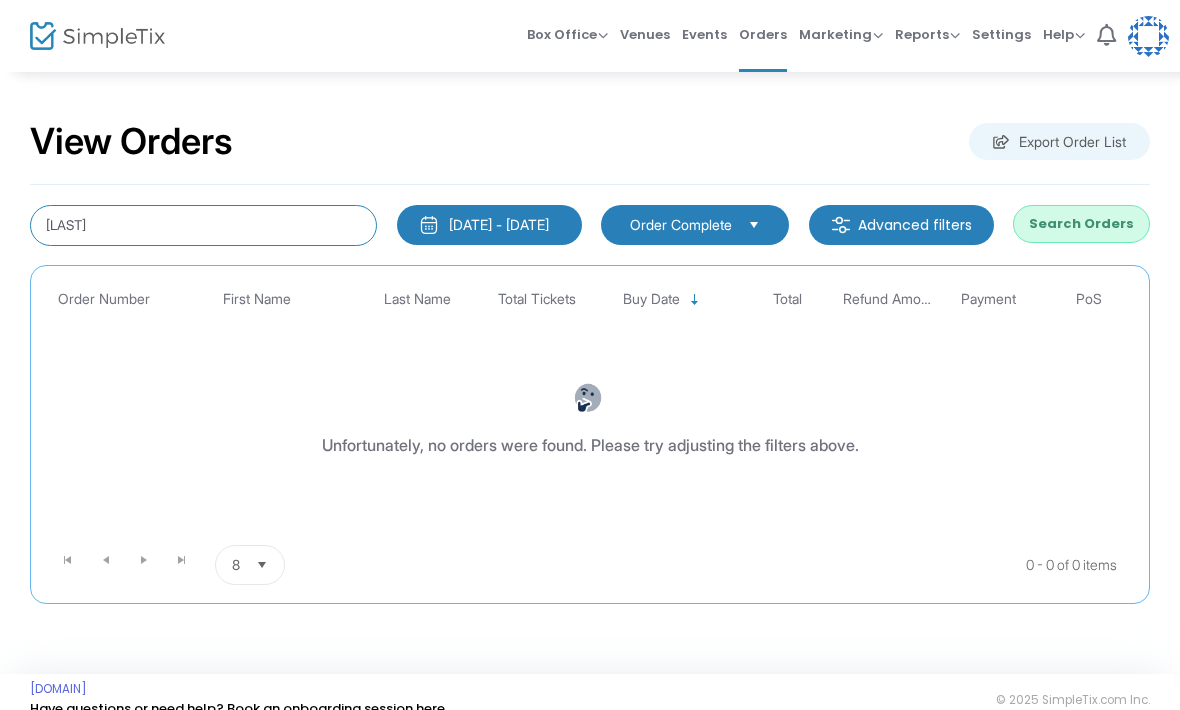 type on "Rathbu" 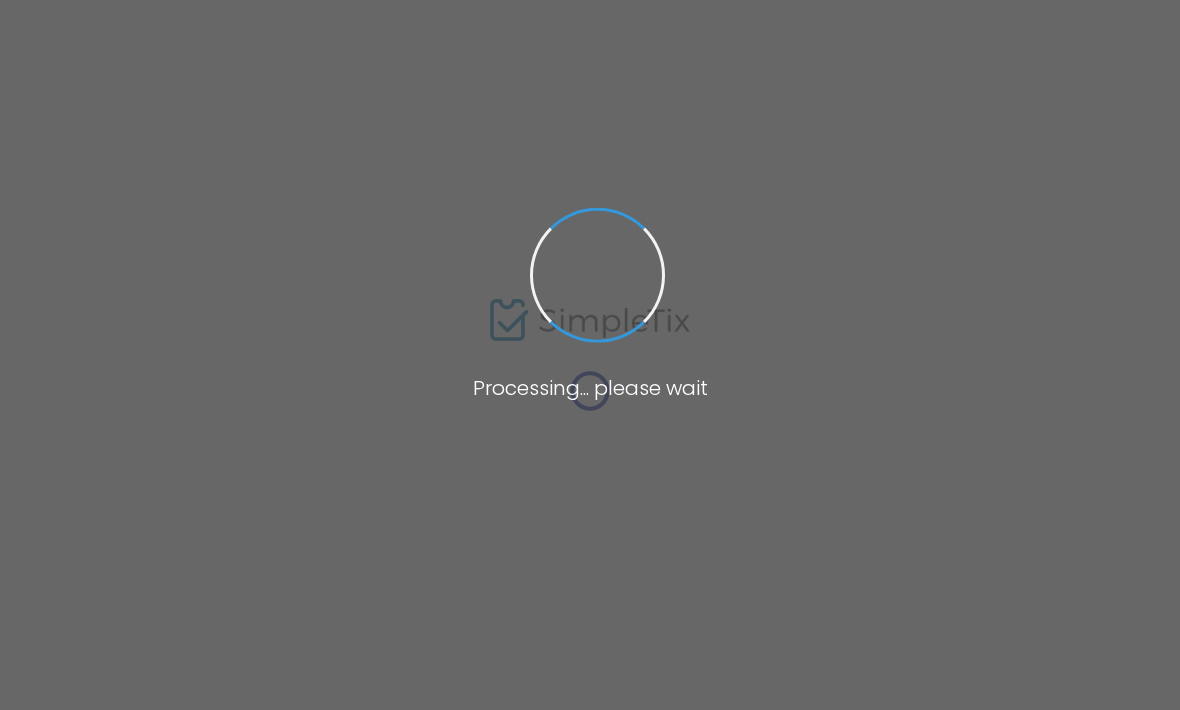 scroll, scrollTop: 0, scrollLeft: 0, axis: both 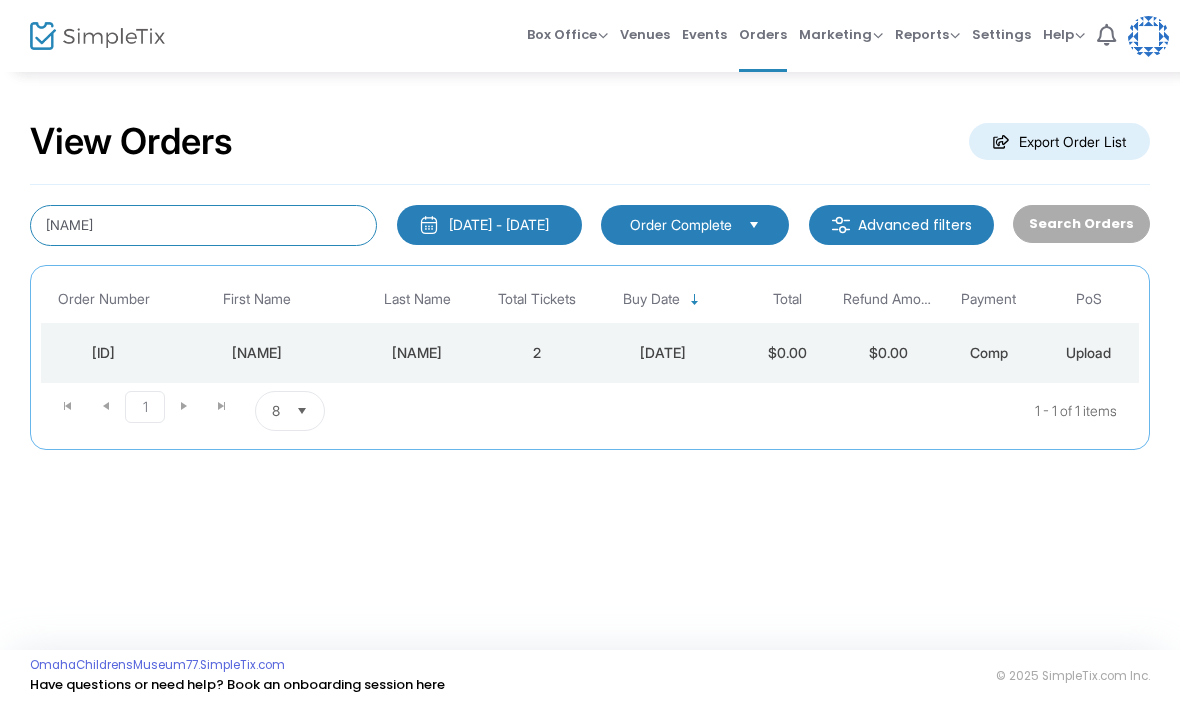 click on "Rathbu" 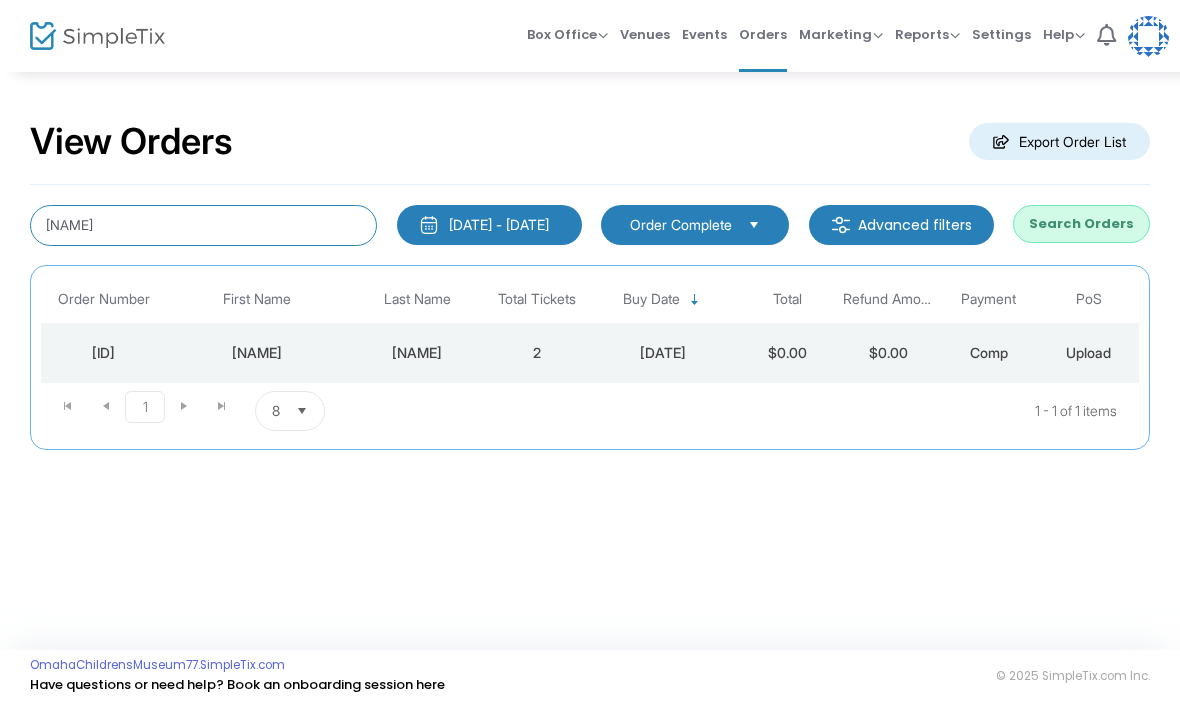 type on "R" 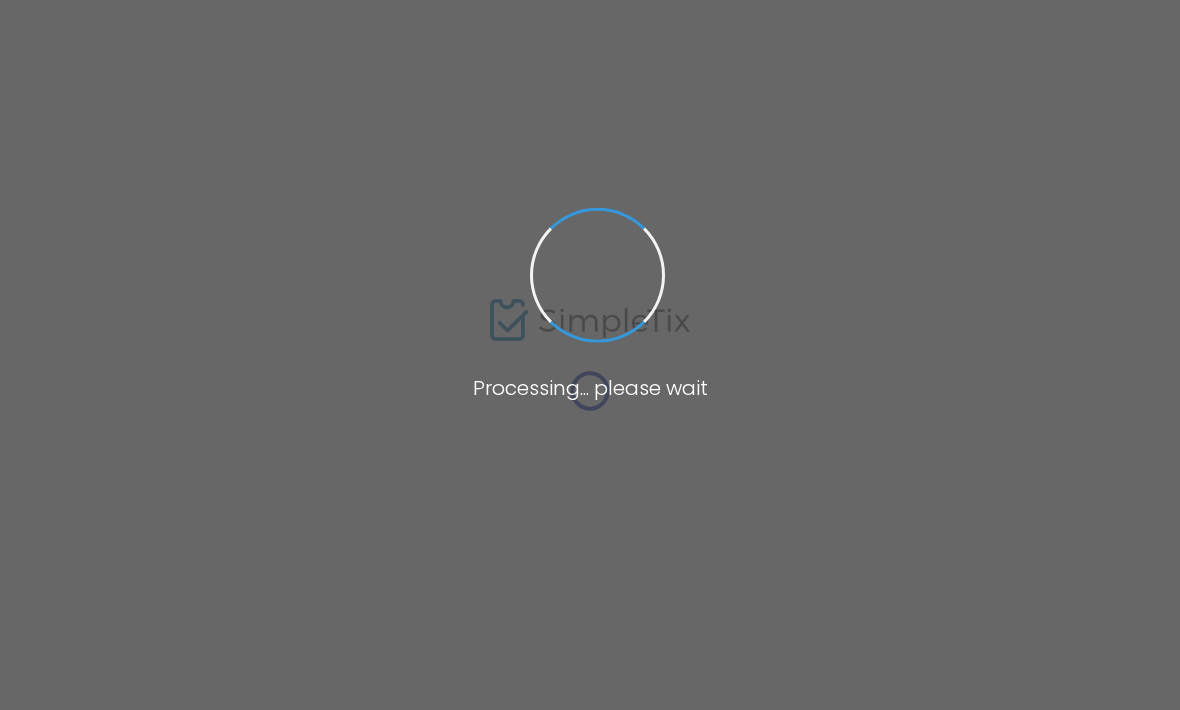 scroll, scrollTop: 0, scrollLeft: 0, axis: both 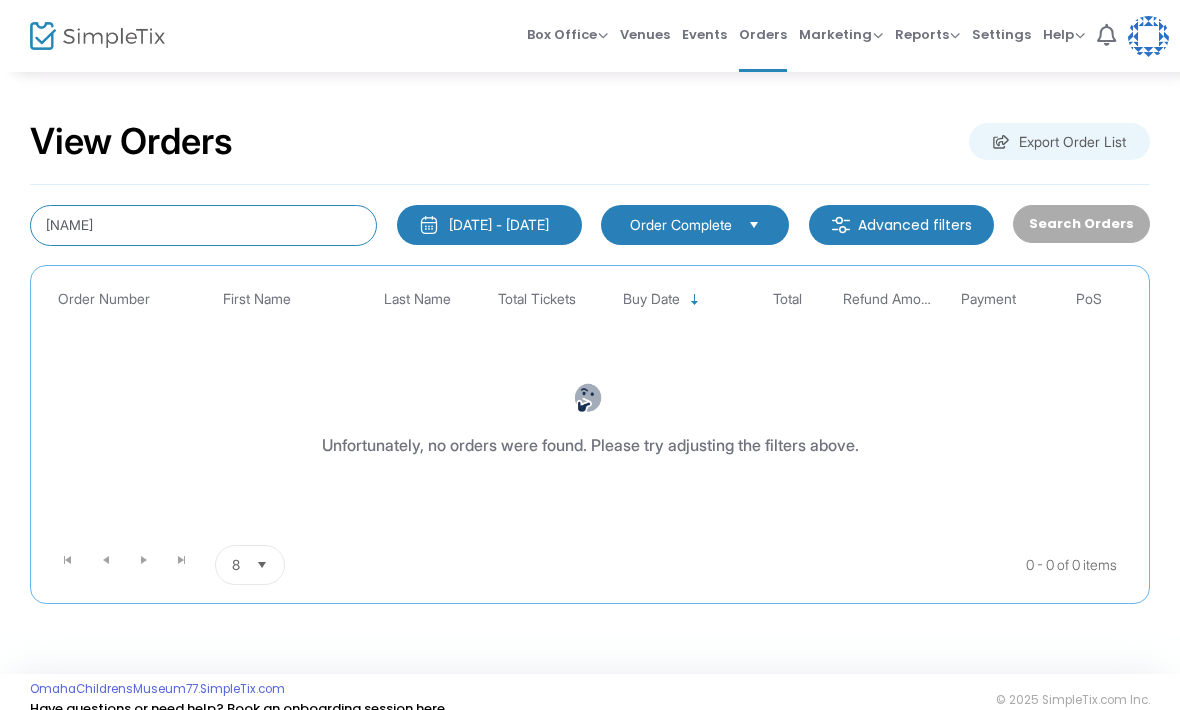 click on "[NAME]" 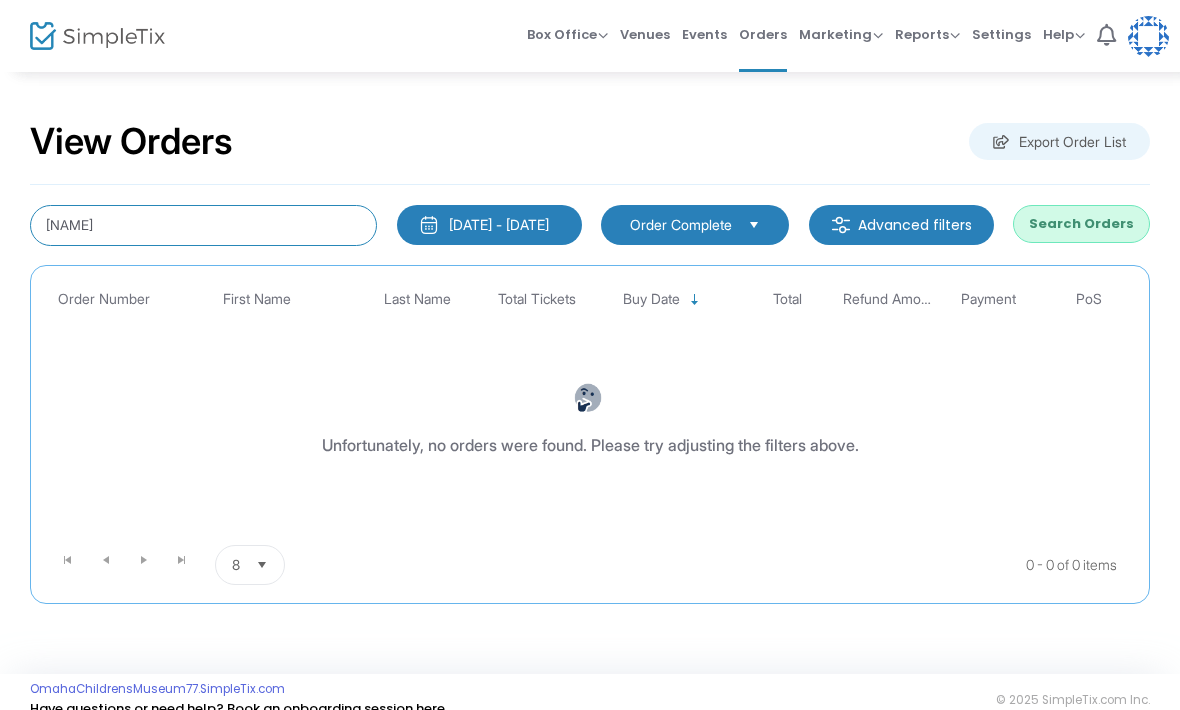 type on "[NAME]" 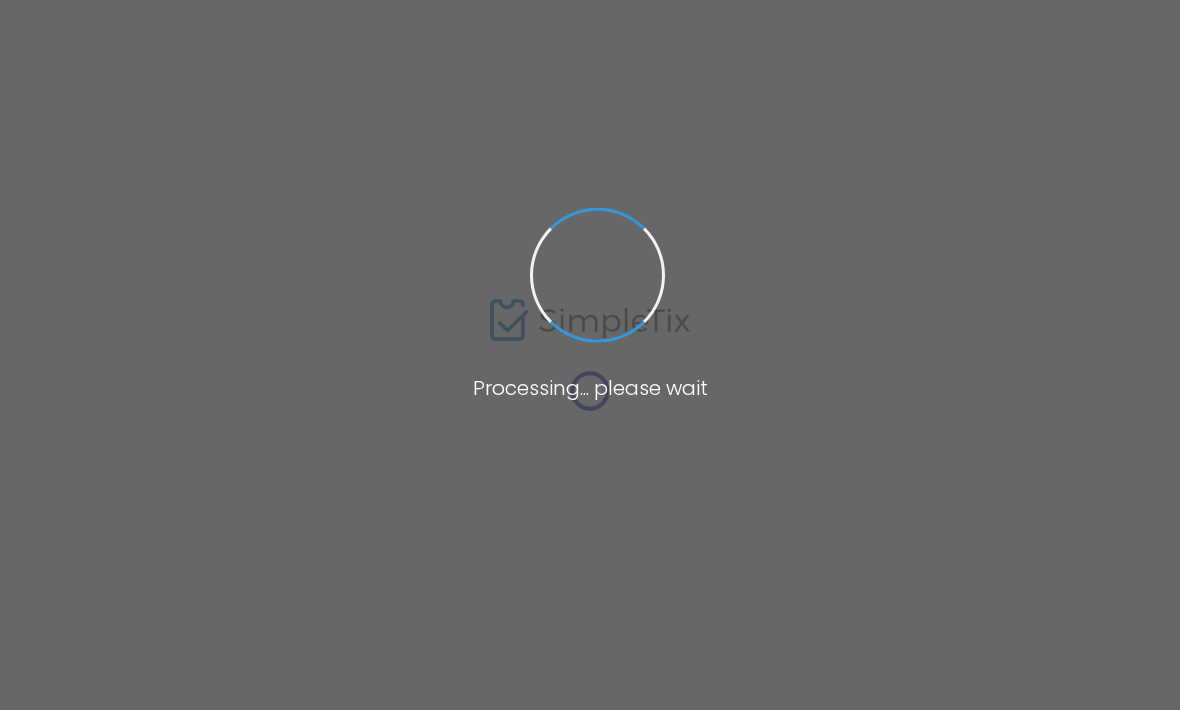 scroll, scrollTop: 0, scrollLeft: 0, axis: both 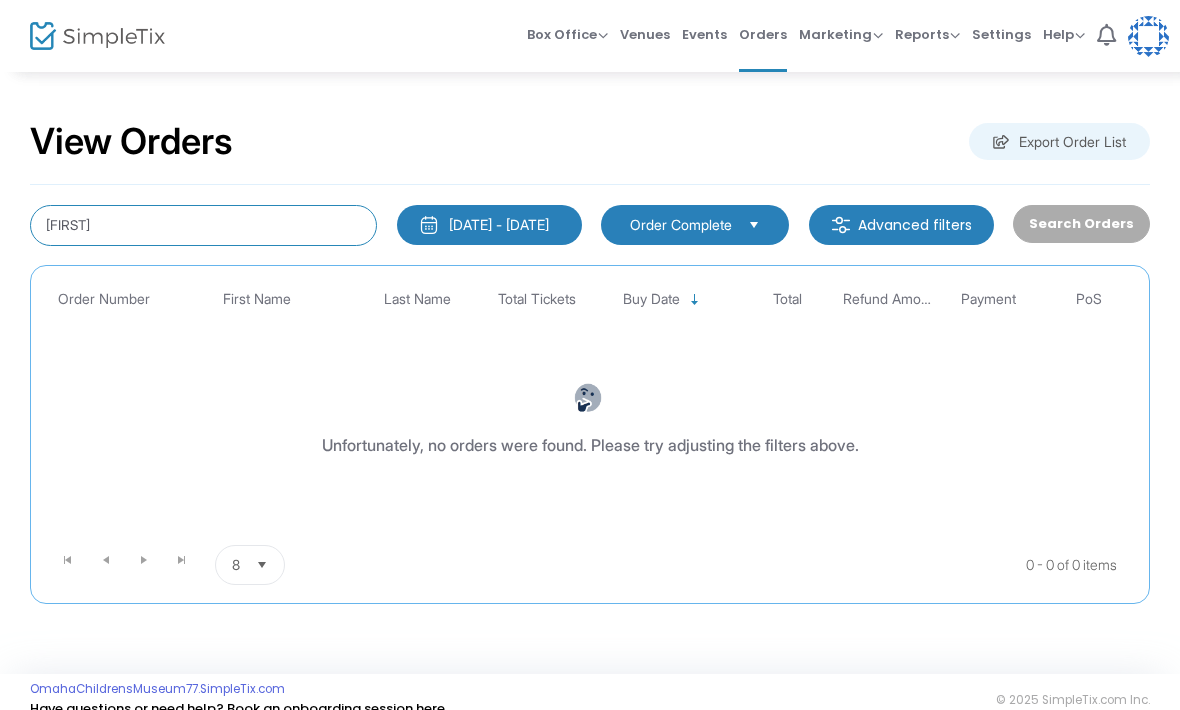 click on "[NAME]" 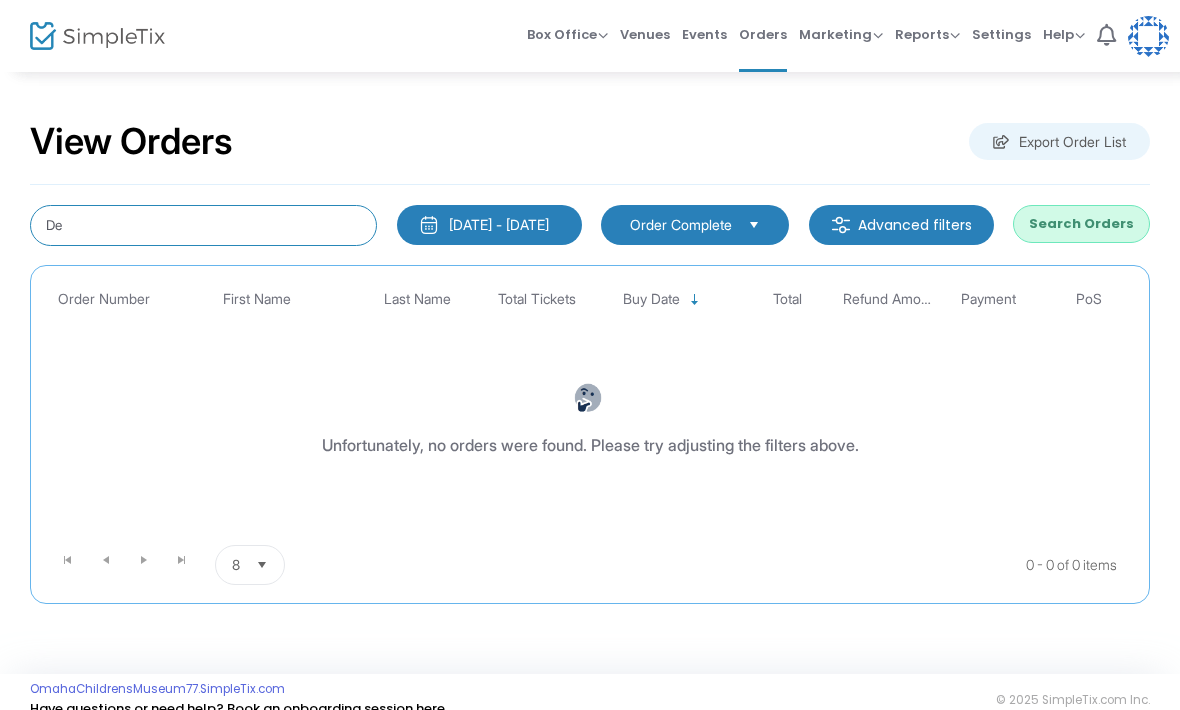 type on "D" 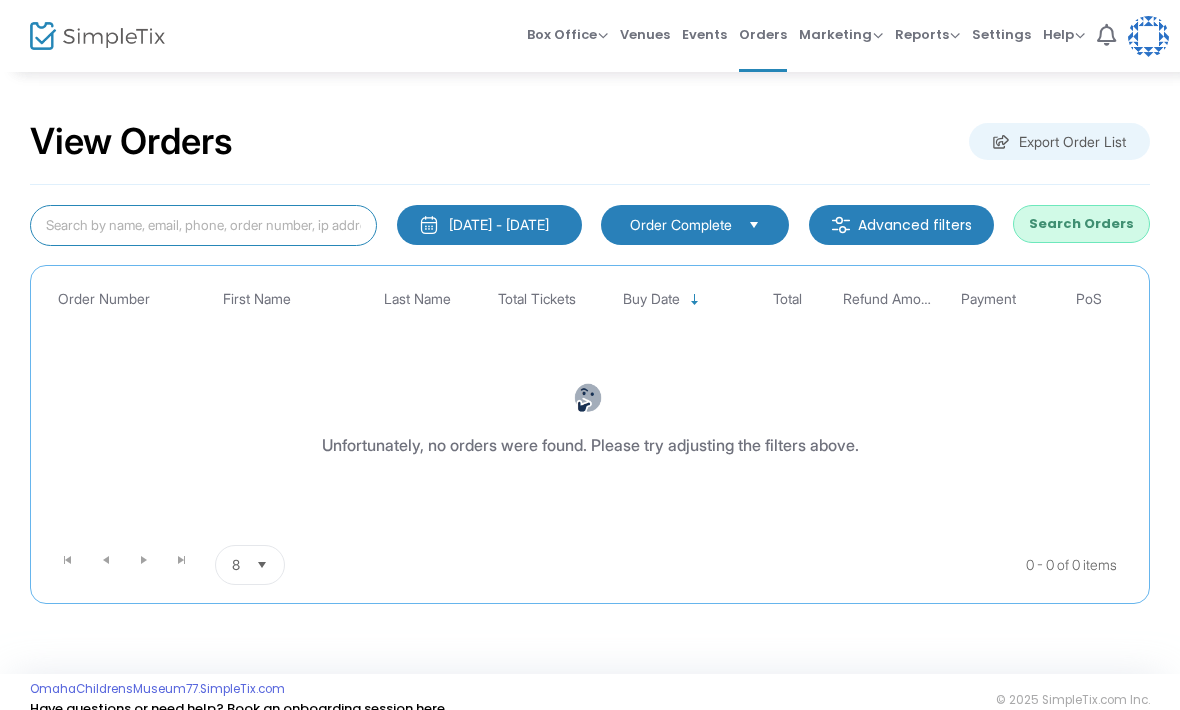 type on "d" 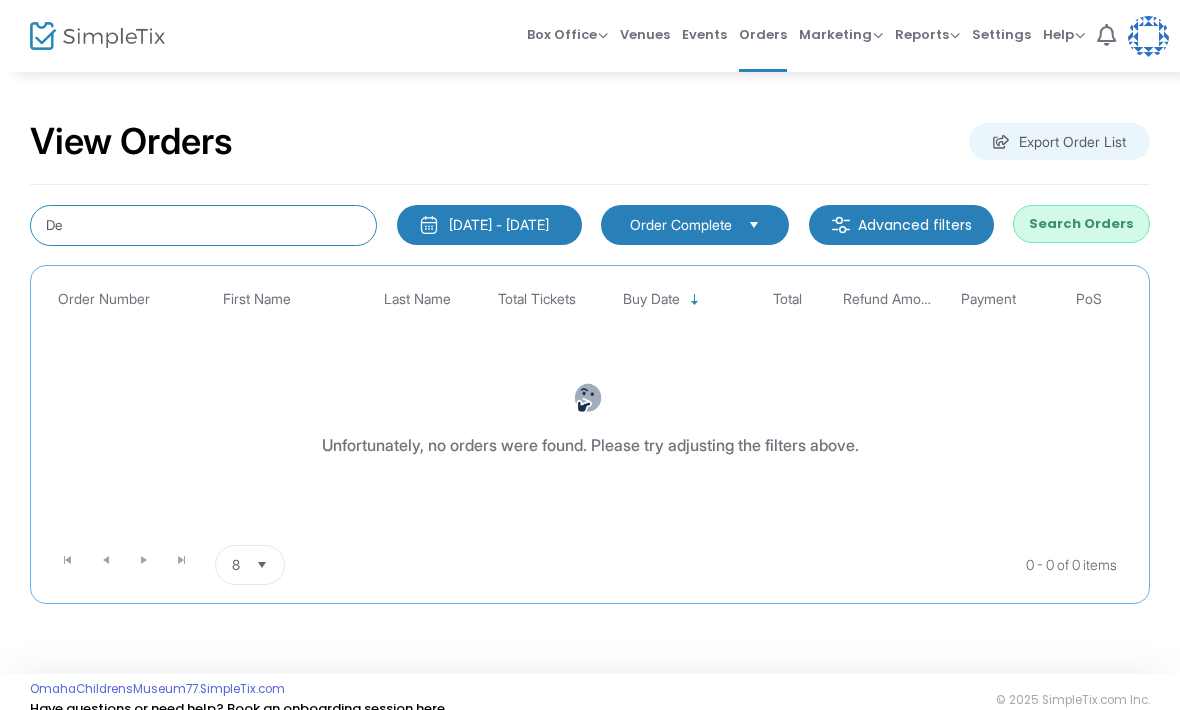 type on "D" 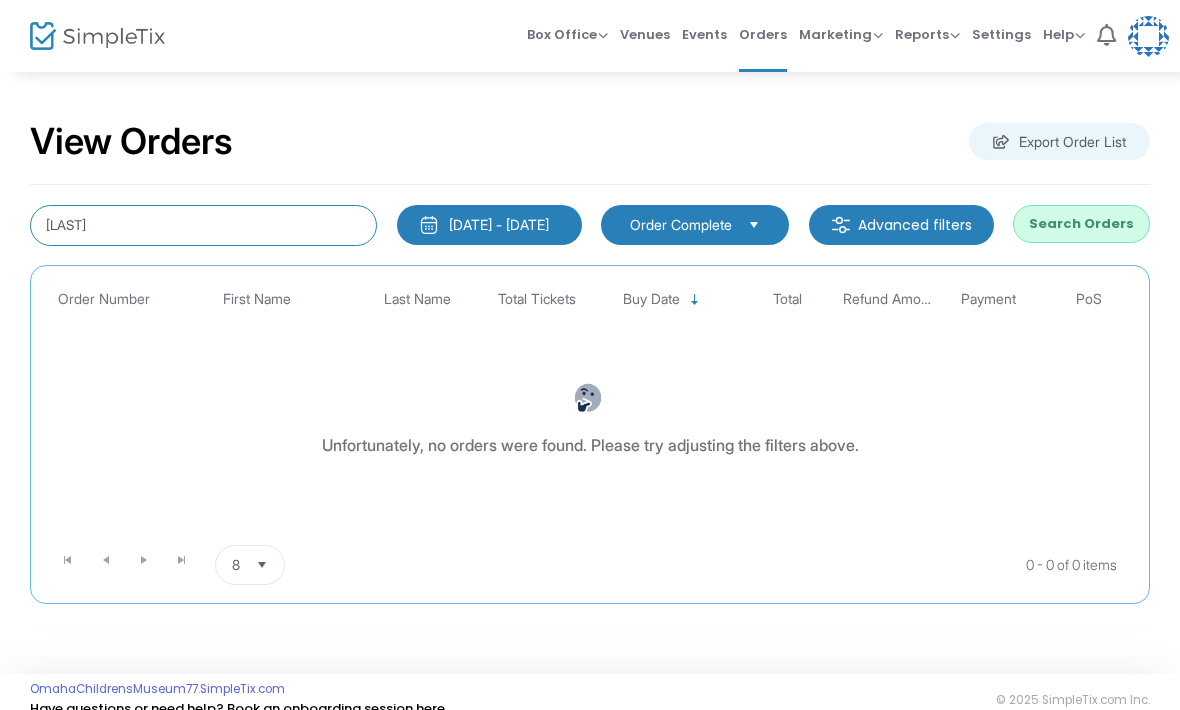 type on "Fenton" 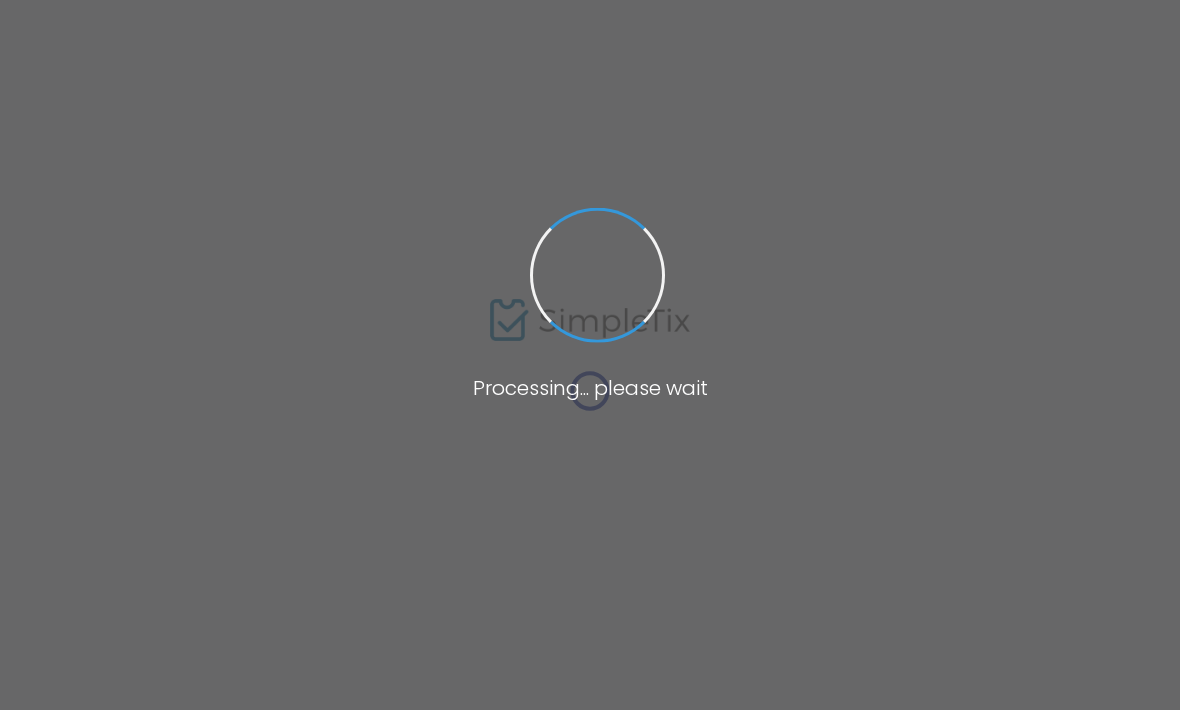 scroll, scrollTop: 0, scrollLeft: 0, axis: both 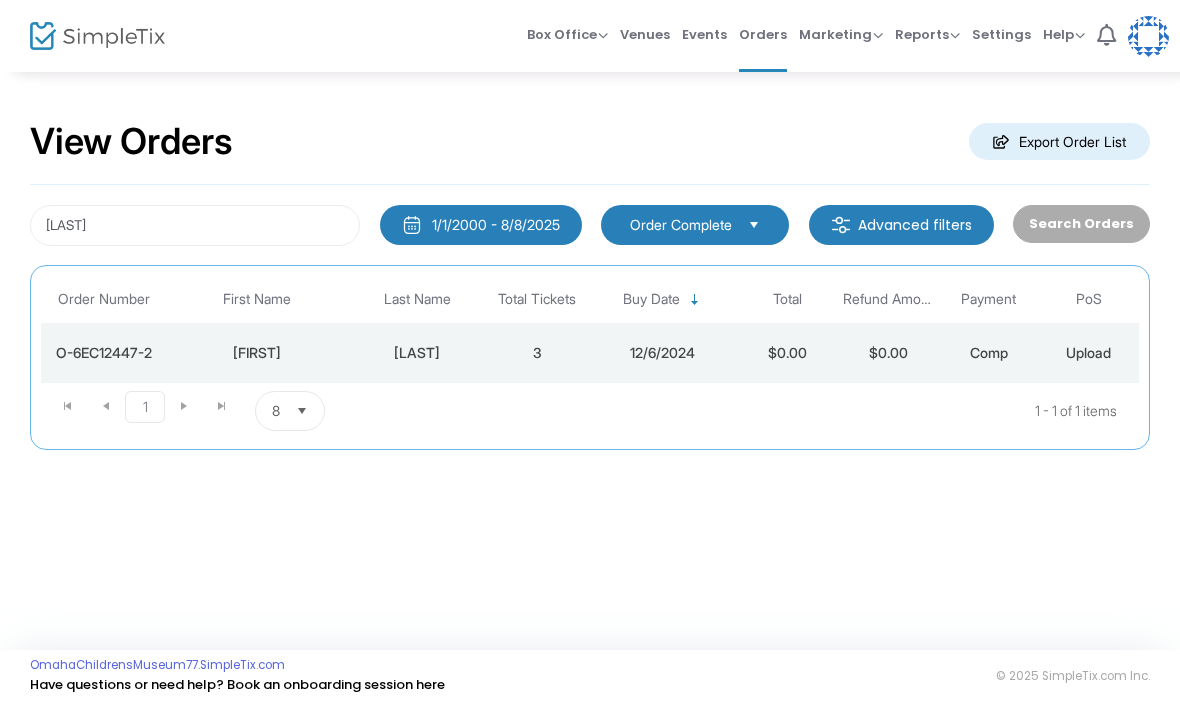 click on "3" 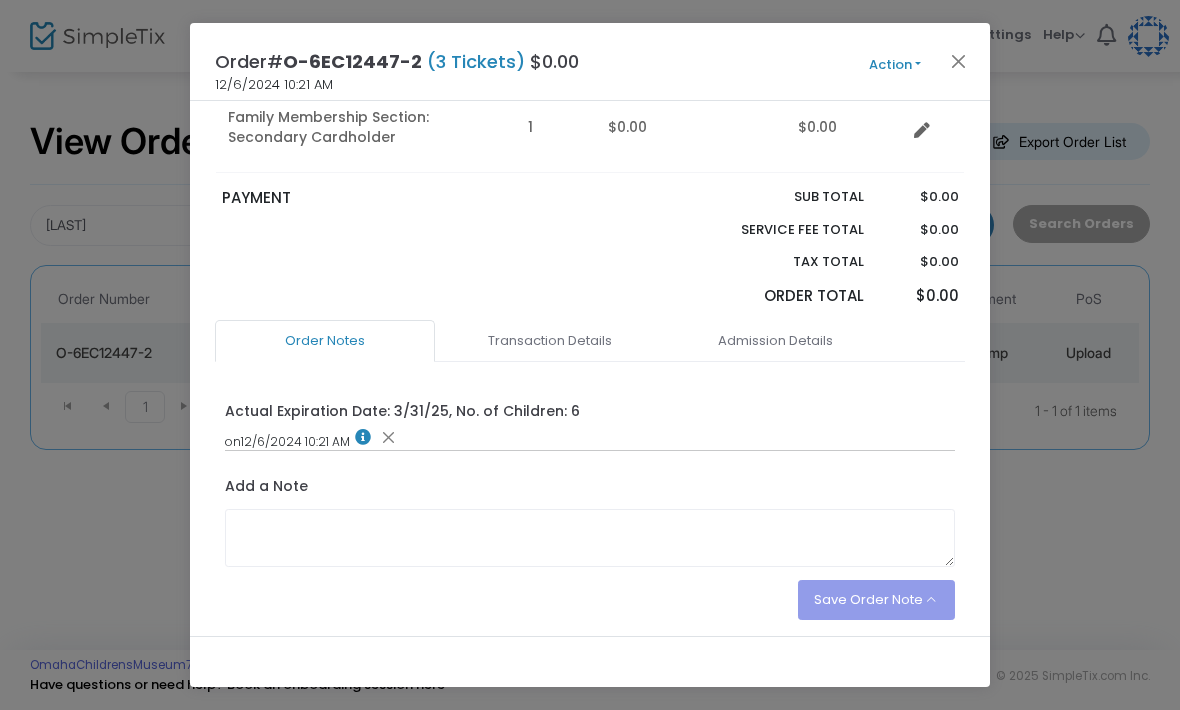scroll, scrollTop: 401, scrollLeft: 0, axis: vertical 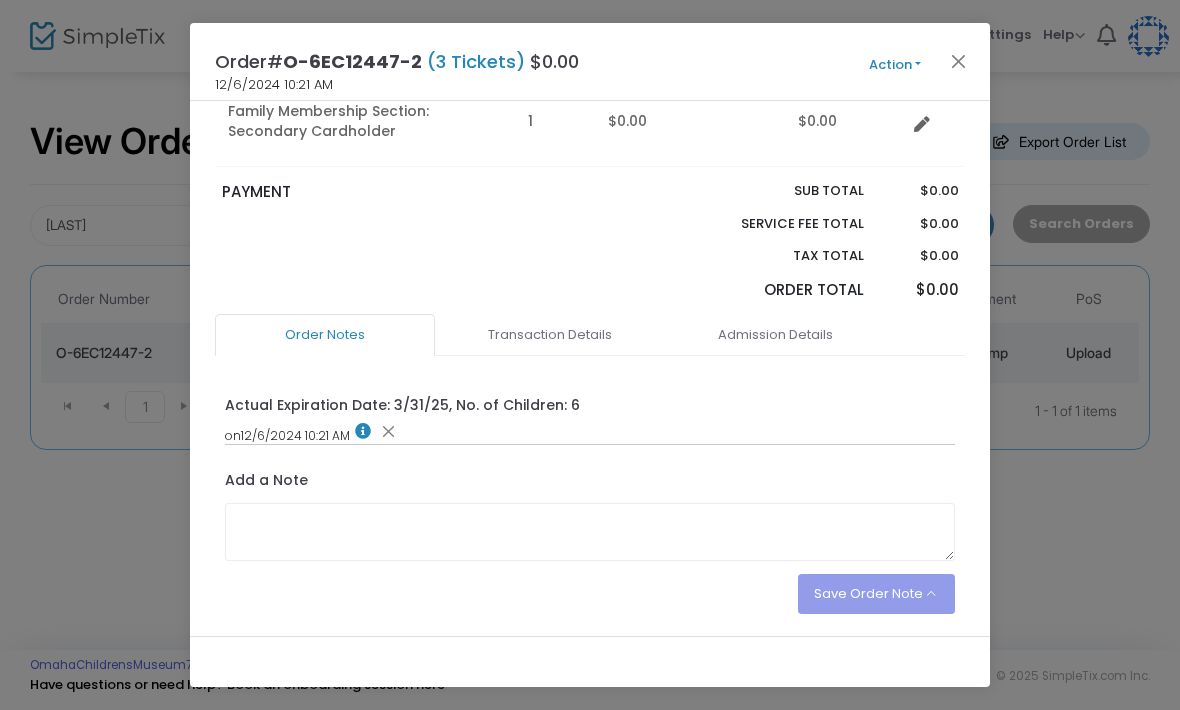 click on "Transaction Details" at bounding box center [550, 335] 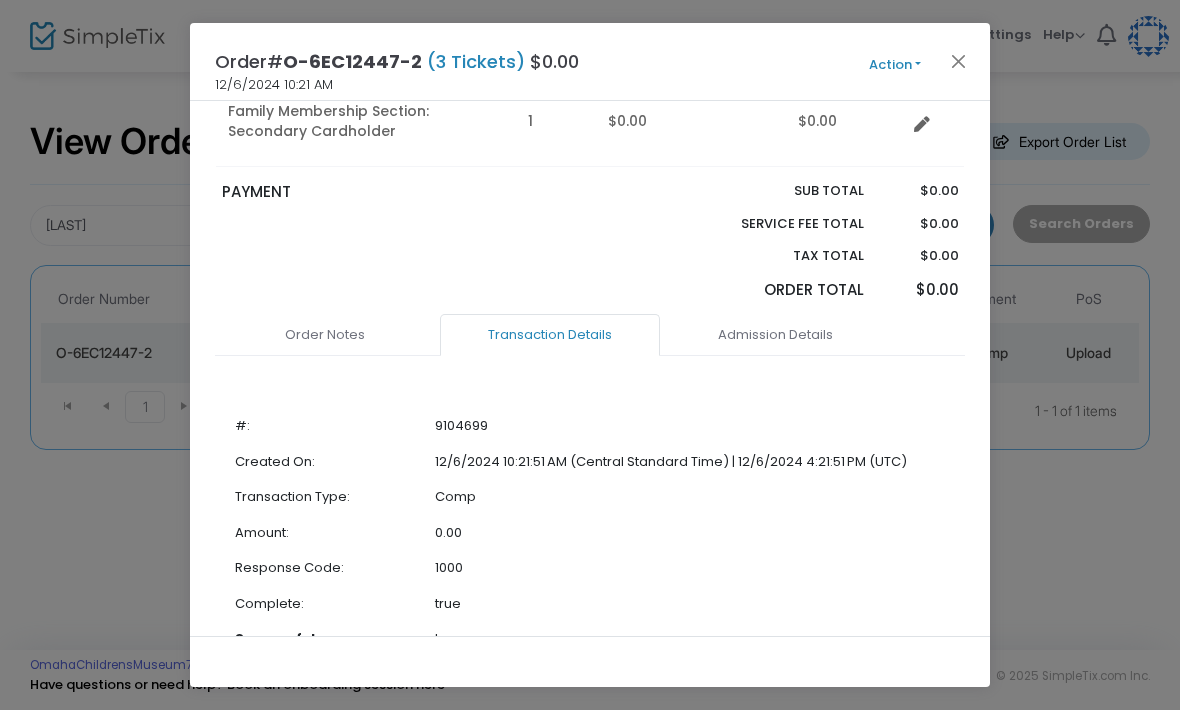 click on "Admission Details" at bounding box center [775, 335] 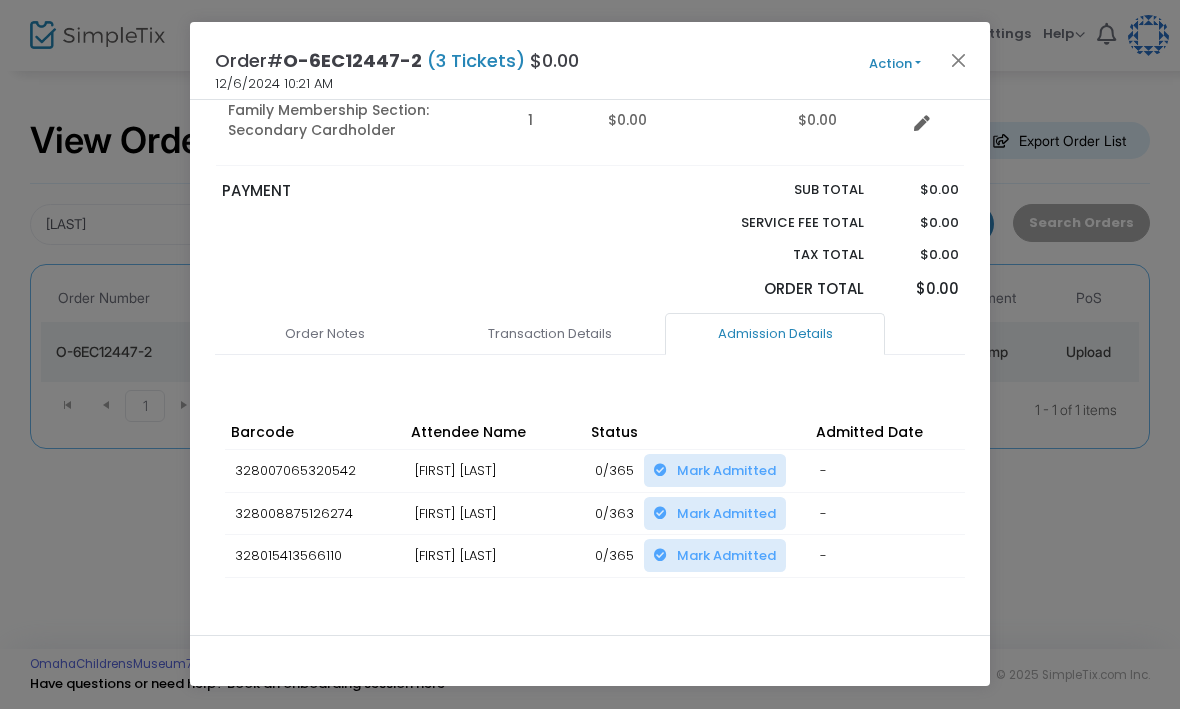 click on "Action  Mark Admitted Edit Order Edit Attendee Details Add Another Ticket Print Order Summary View e-Tickets  Send e-Tickets & Receipt  Modify Order Cancel Order (No Refund)" 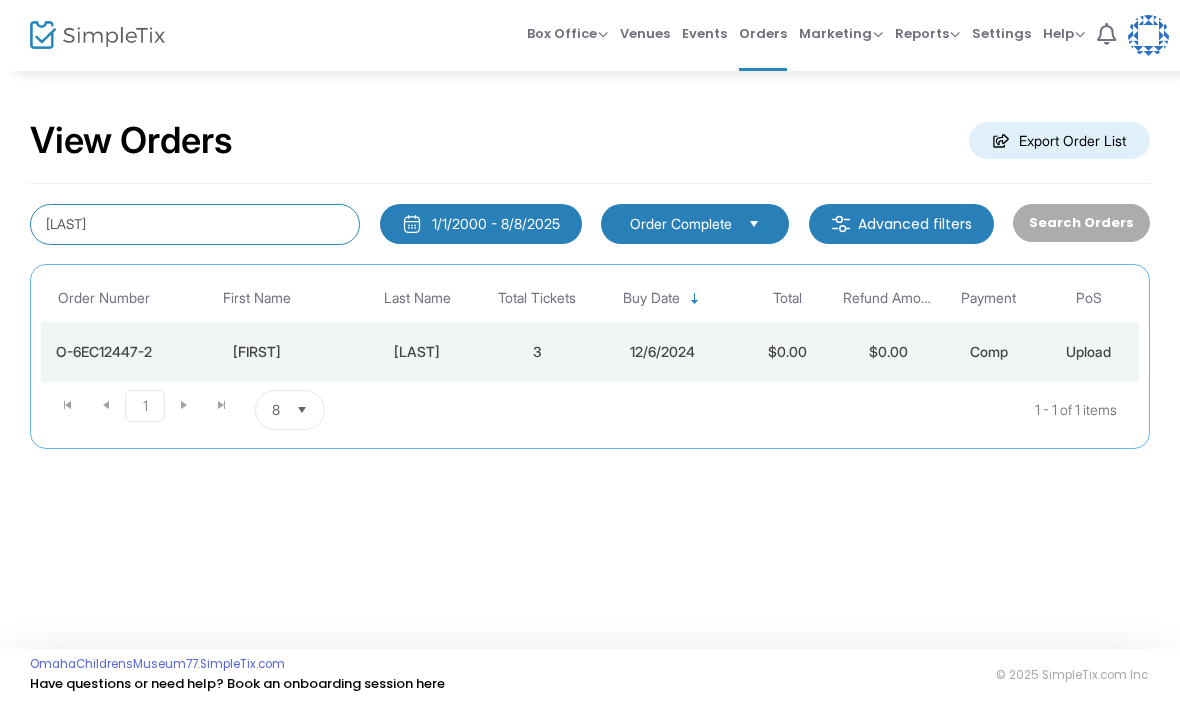 click on "Fenton" 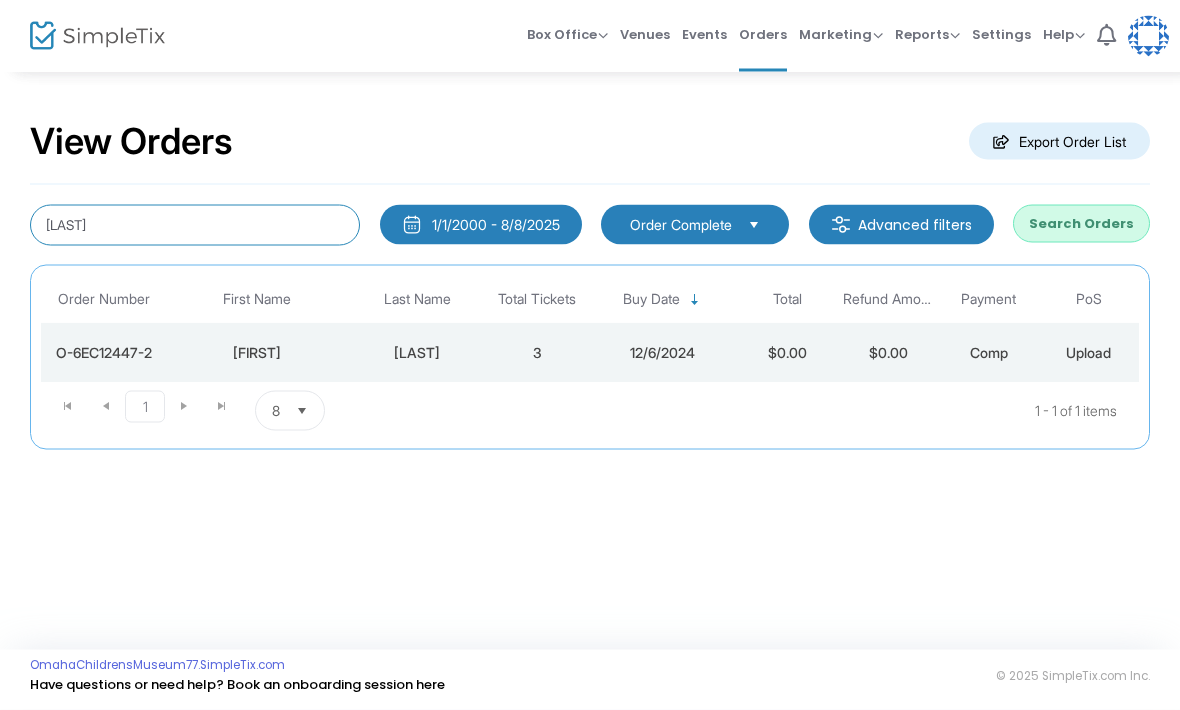 type on "F" 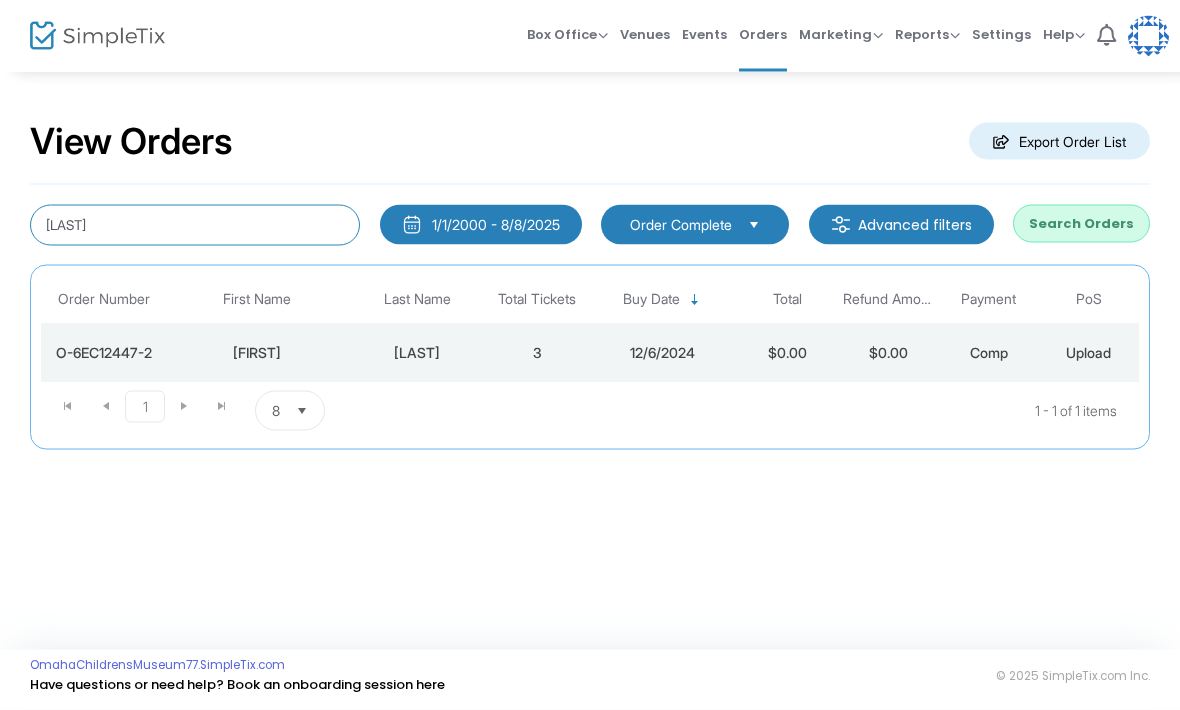 type on "Sherman" 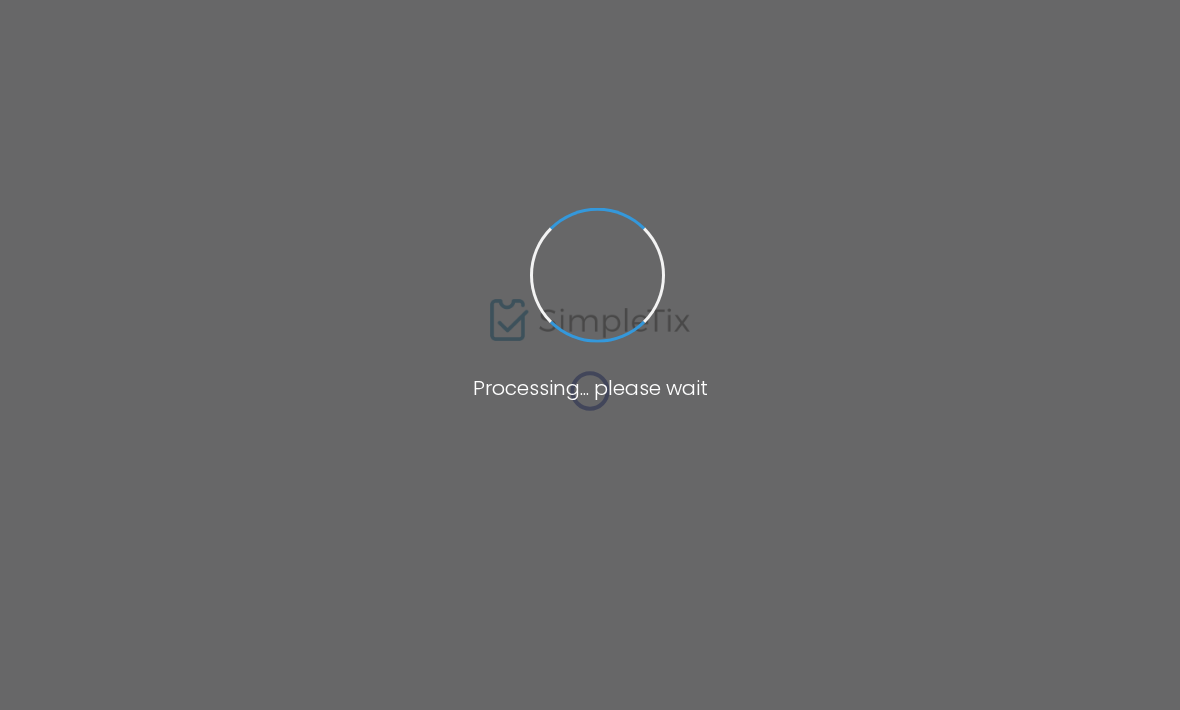 scroll, scrollTop: 0, scrollLeft: 0, axis: both 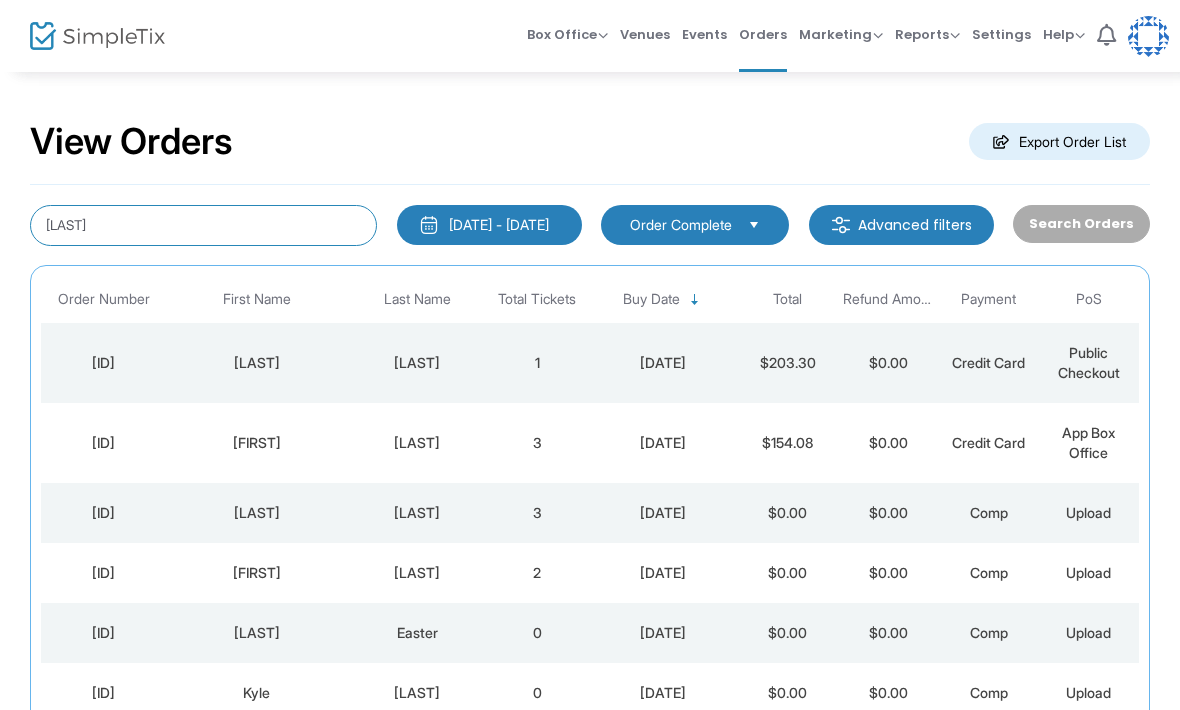 click on "[LAST]" 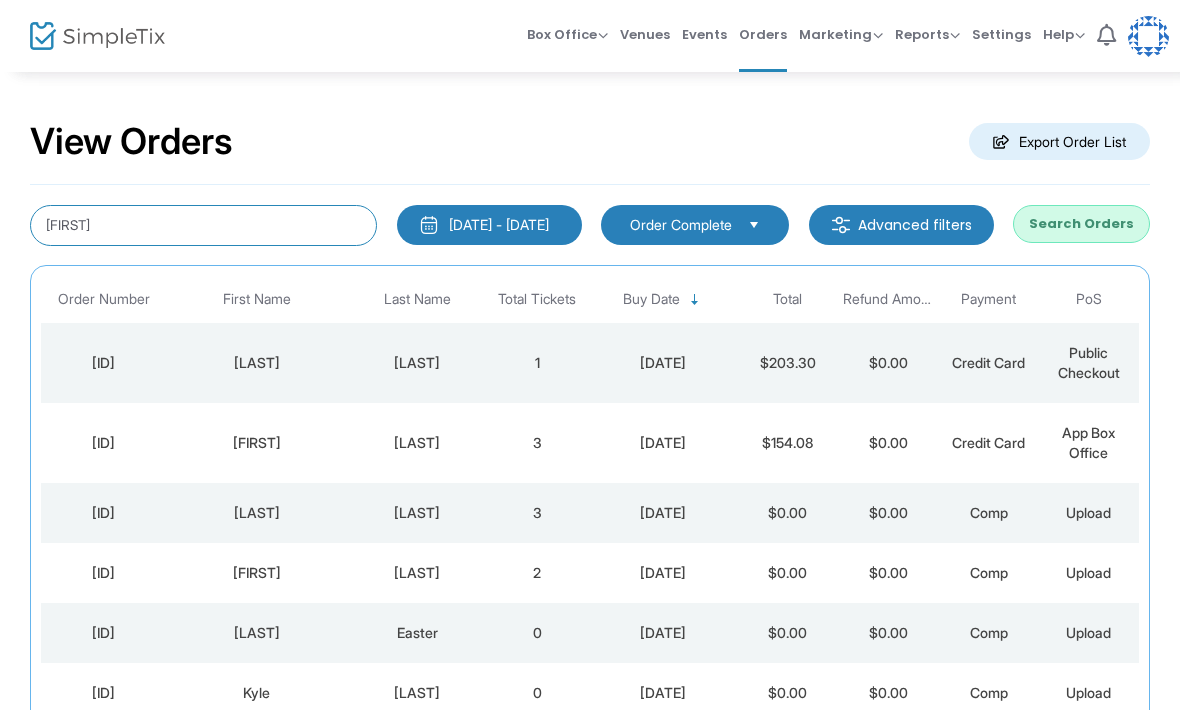 type on "S" 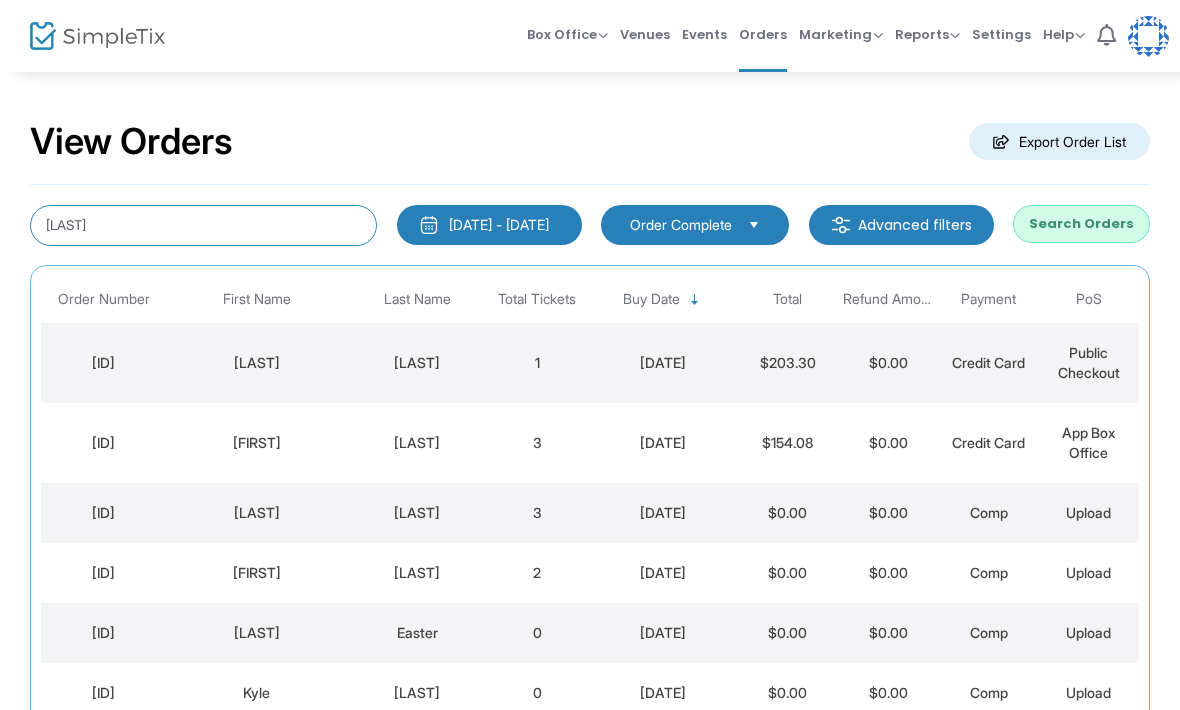 type on "Rathburn" 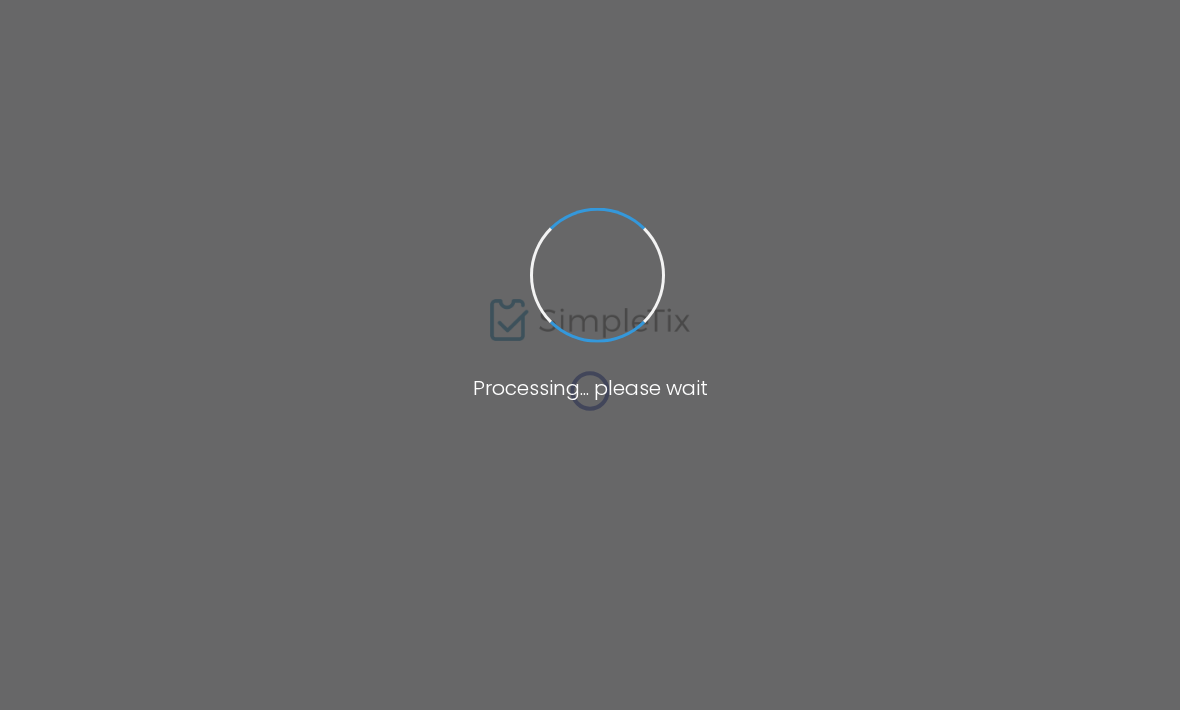 scroll, scrollTop: 0, scrollLeft: 0, axis: both 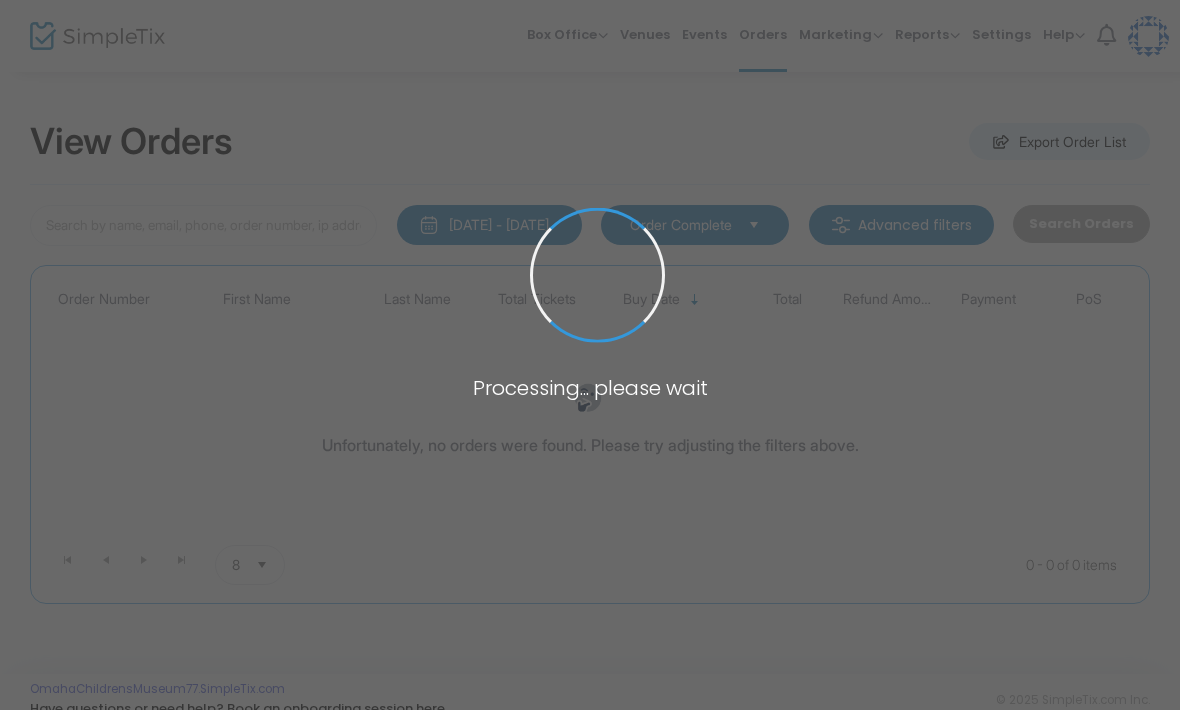 type on "Rathburn" 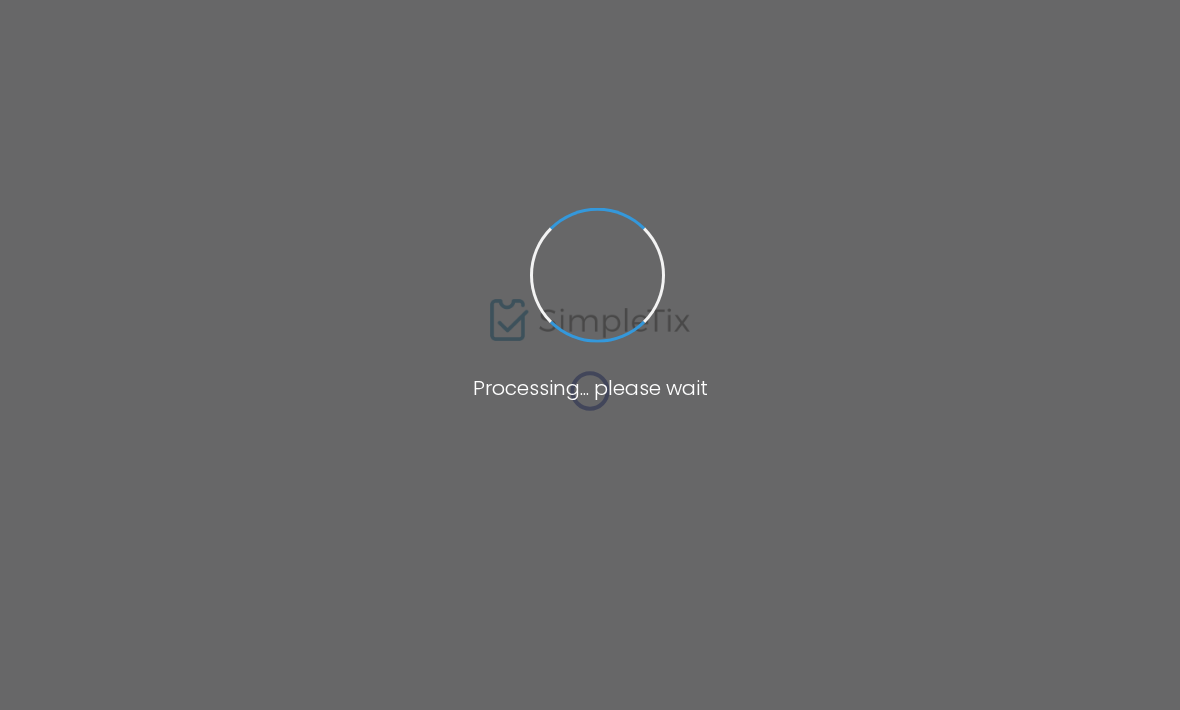 scroll, scrollTop: 0, scrollLeft: 0, axis: both 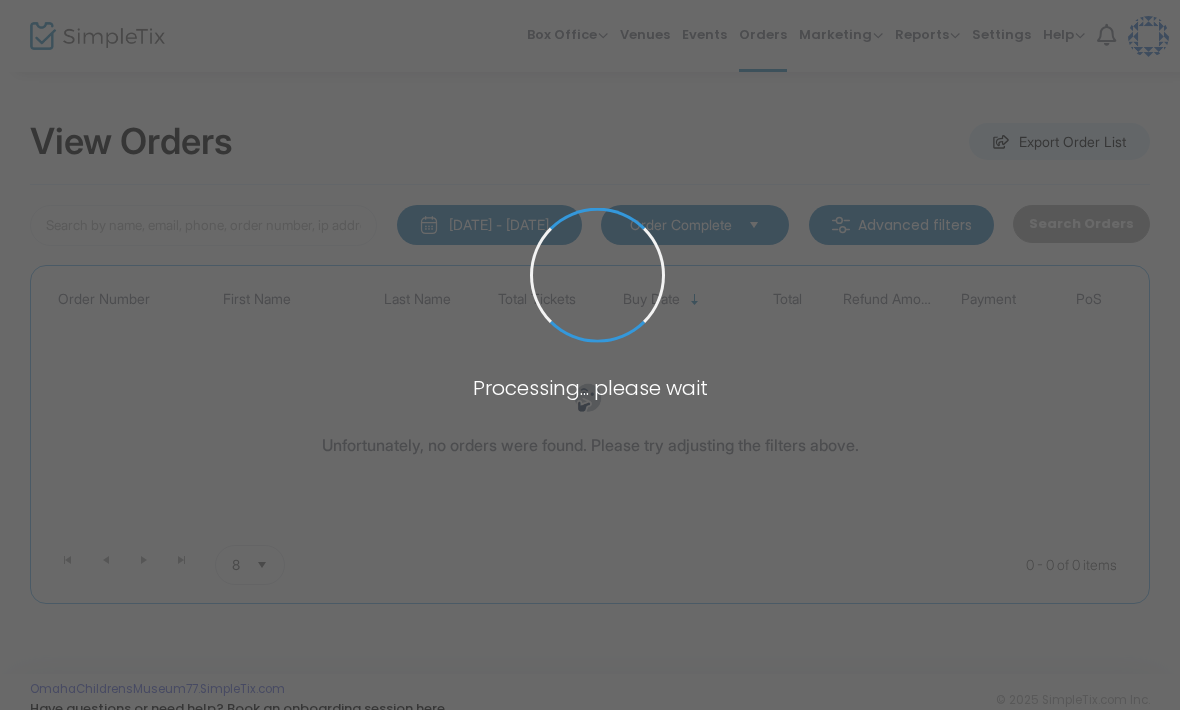 type on "Blue gems" 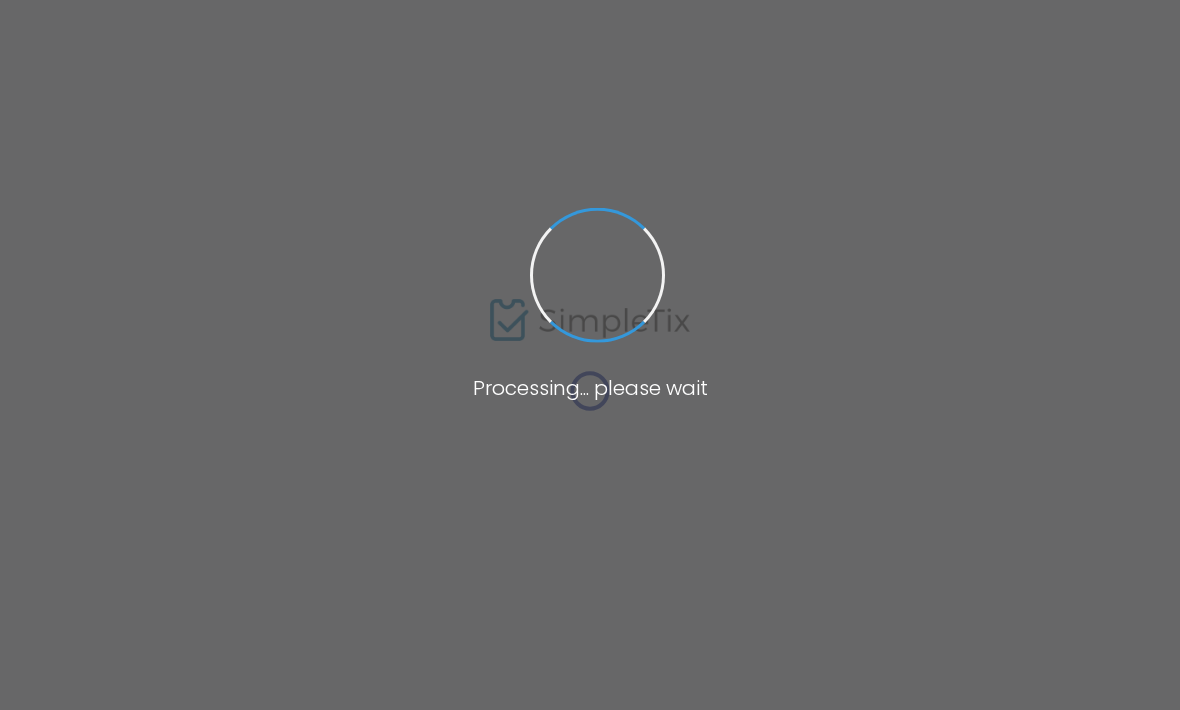 scroll, scrollTop: 0, scrollLeft: 0, axis: both 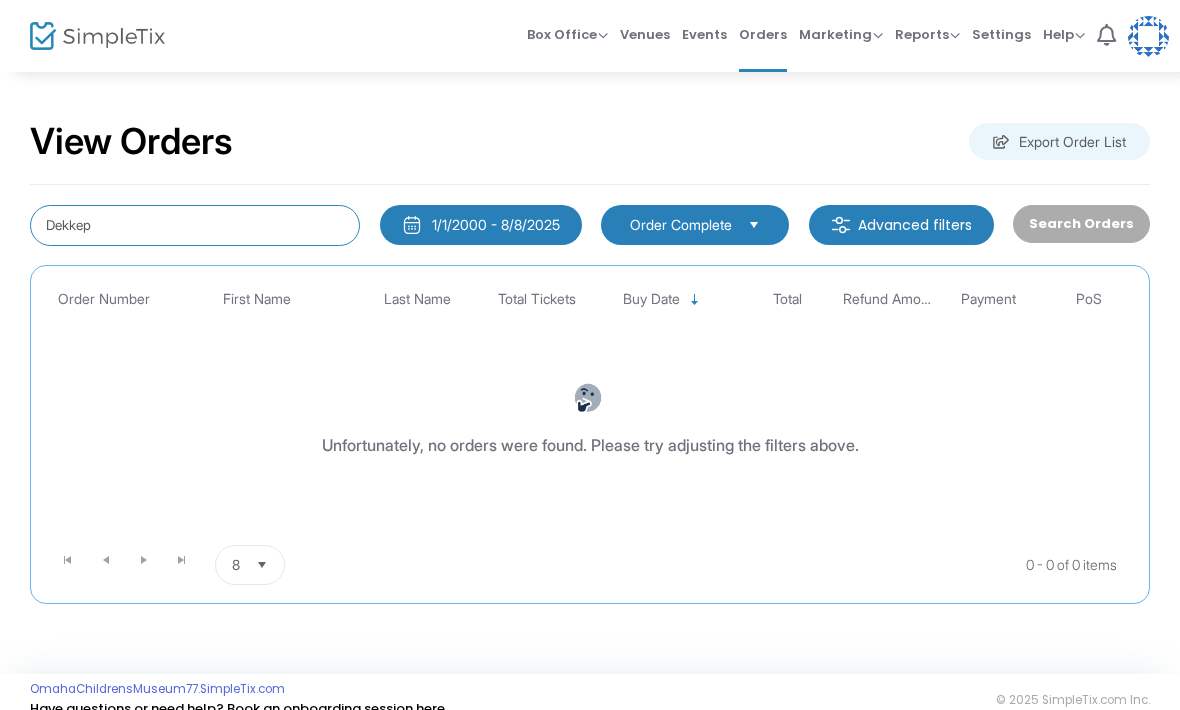 click on "Dekkep" 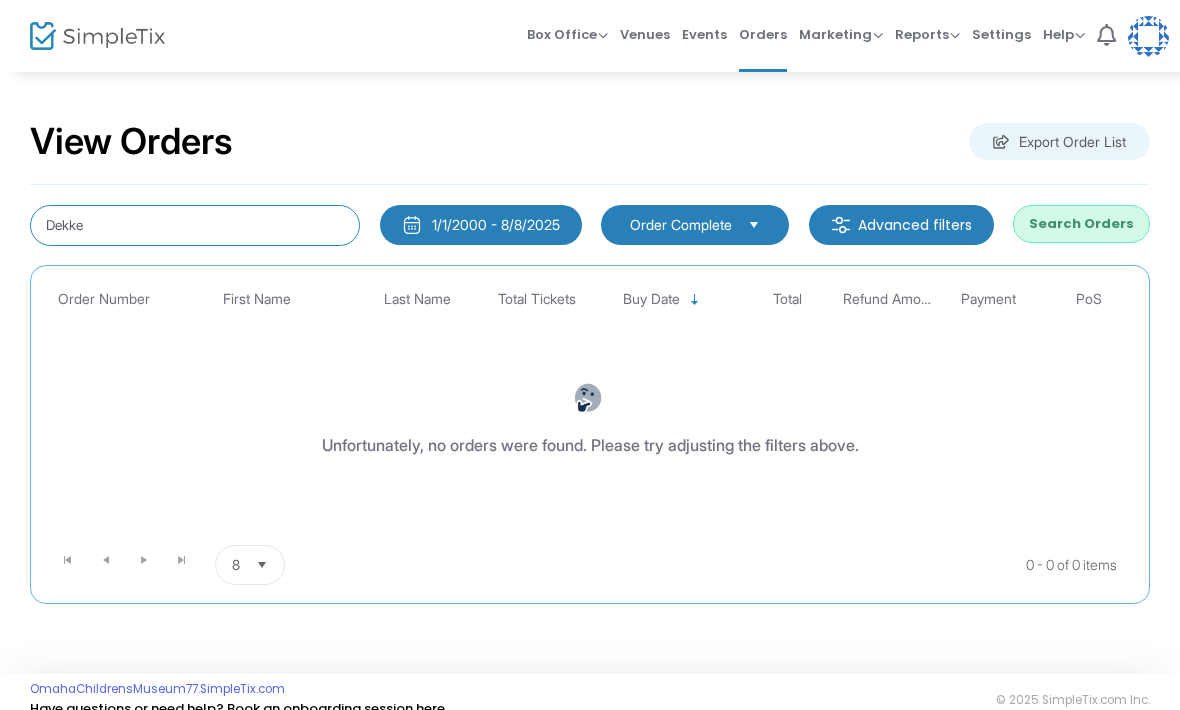type on "Dekker" 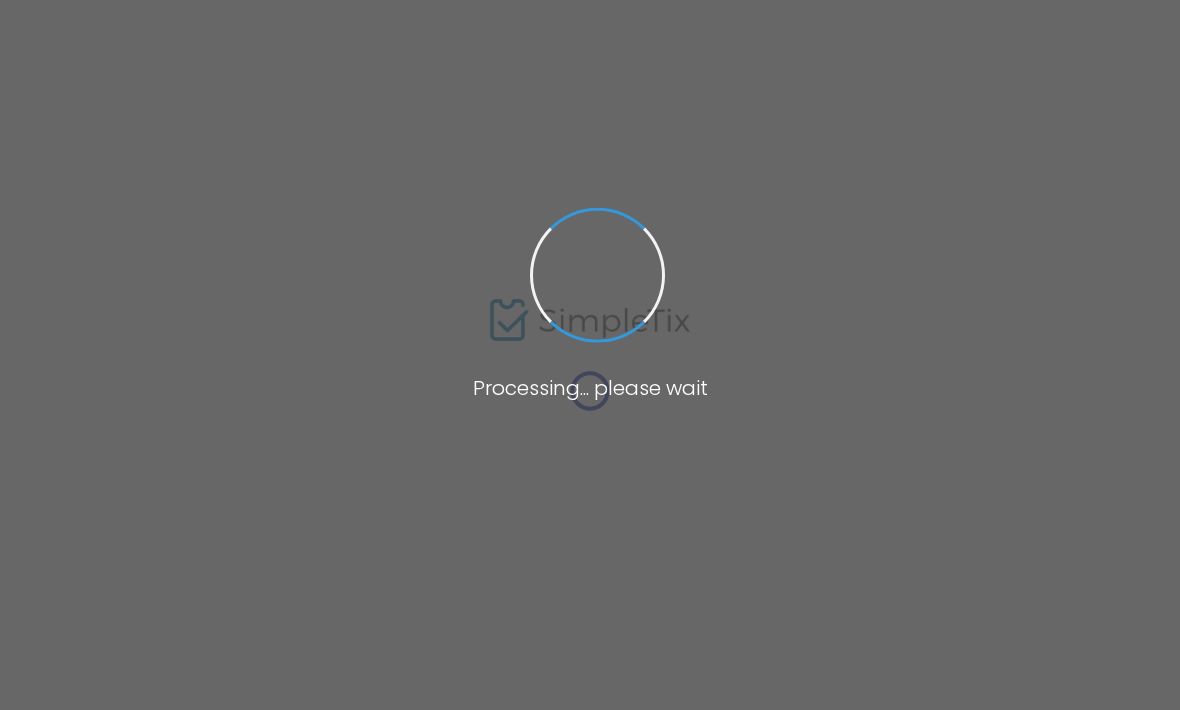 scroll, scrollTop: 0, scrollLeft: 0, axis: both 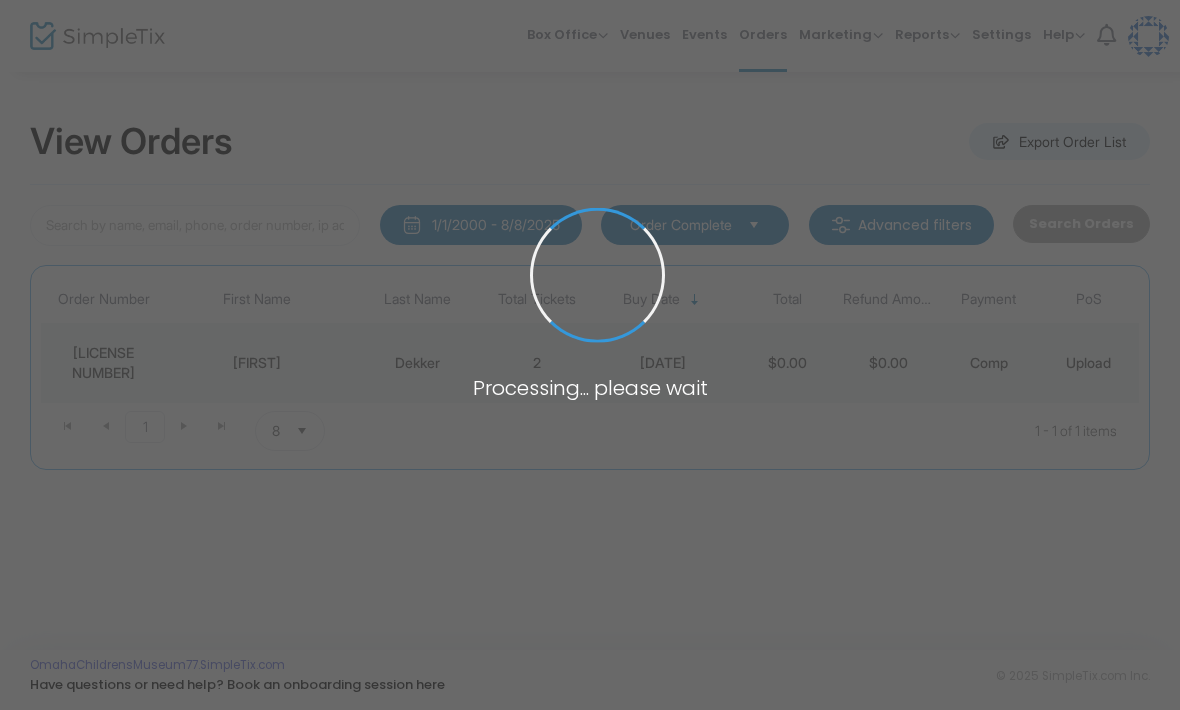 type on "Dekker" 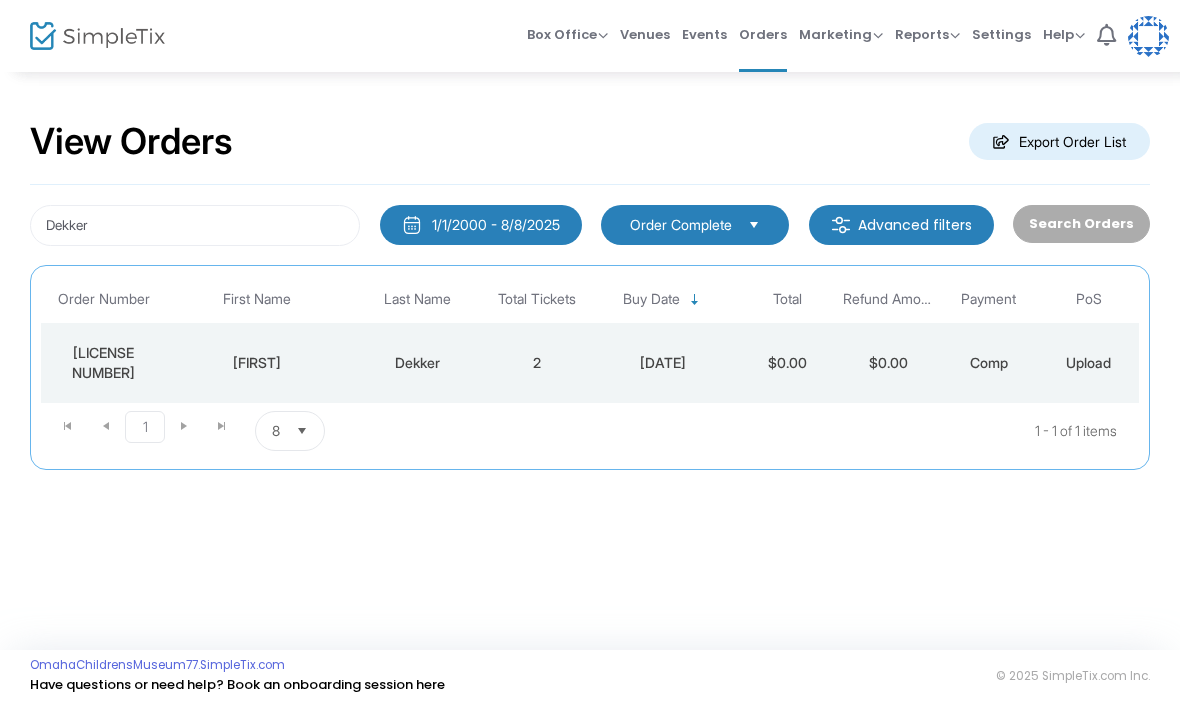 click on "Dekker" 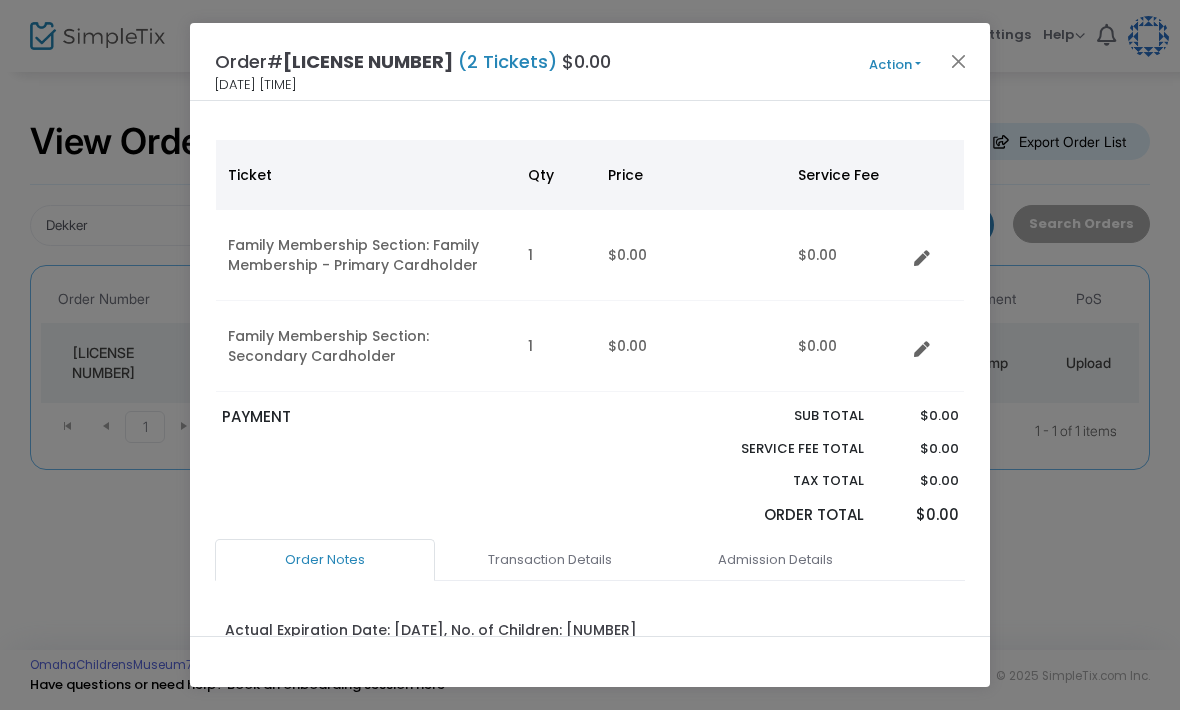 scroll, scrollTop: 191, scrollLeft: 0, axis: vertical 